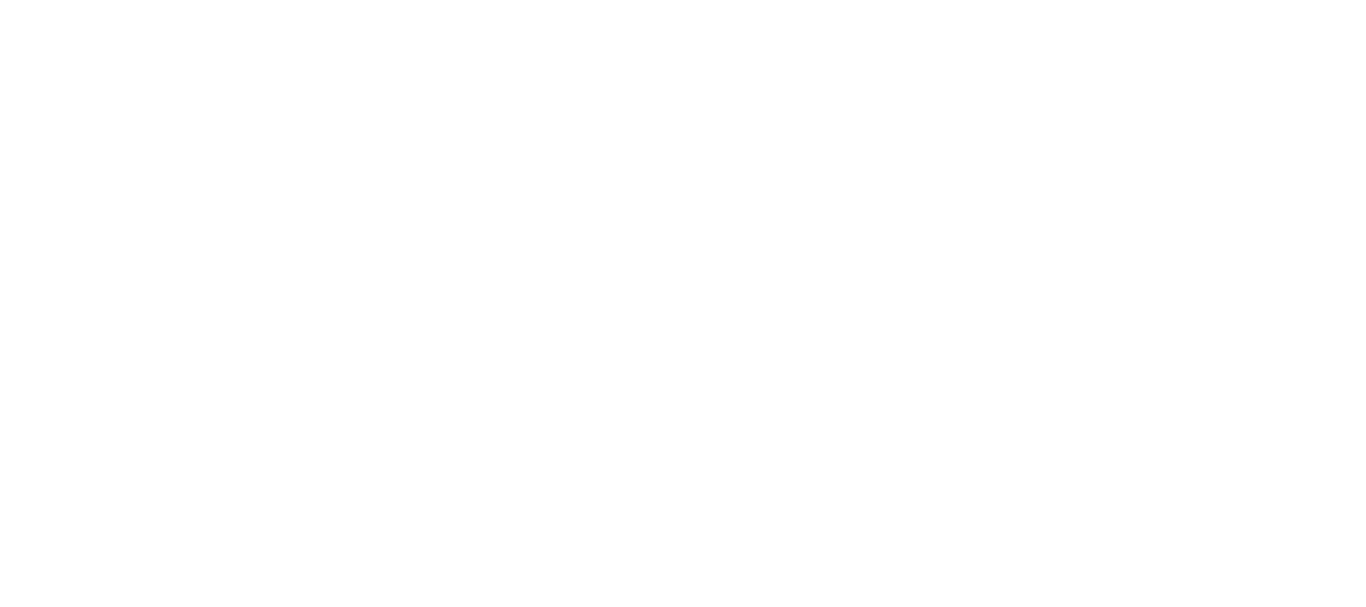 scroll, scrollTop: 0, scrollLeft: 0, axis: both 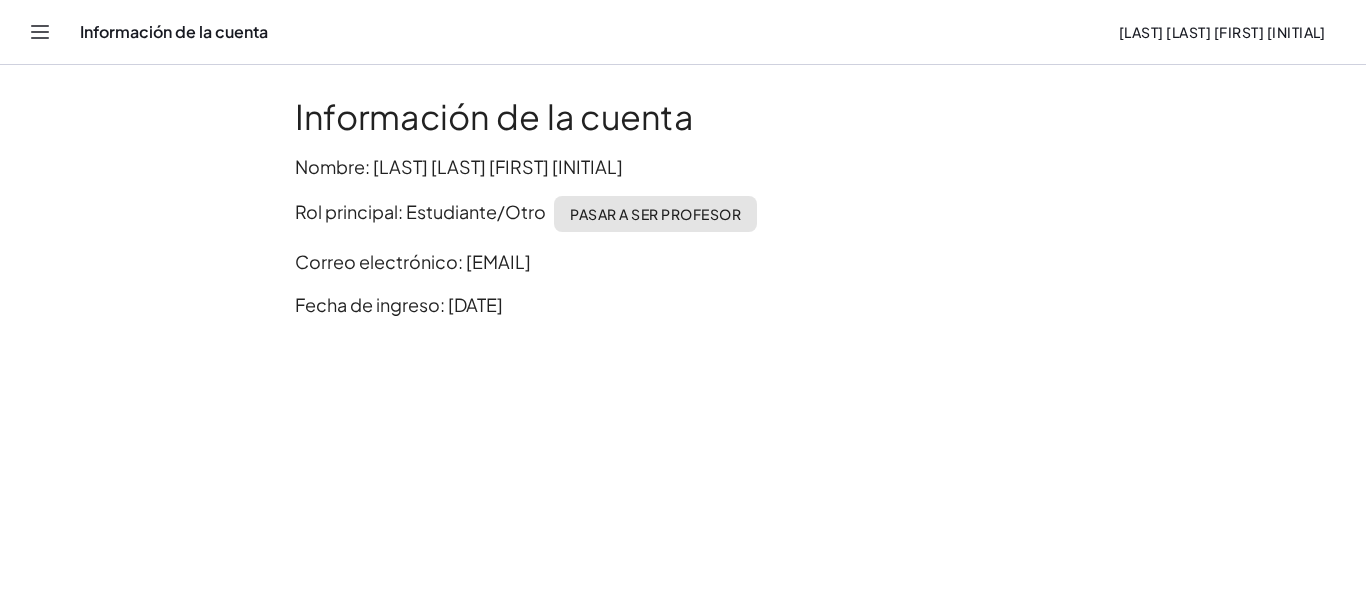 click 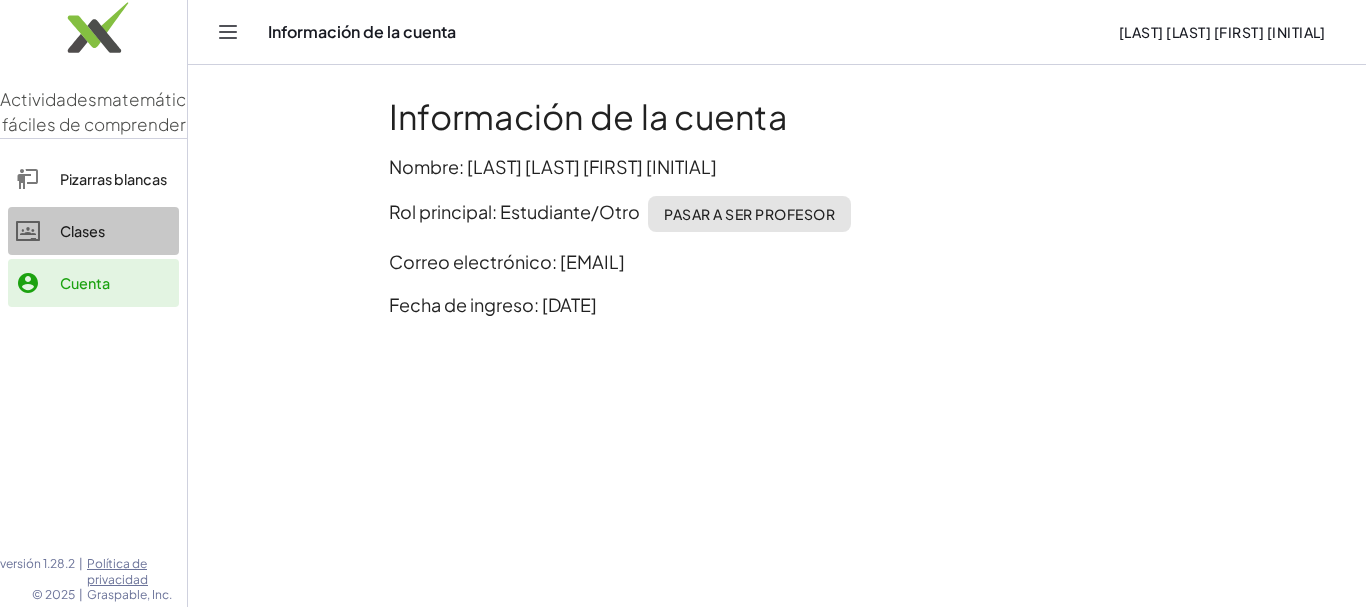 click on "Clases" at bounding box center [82, 231] 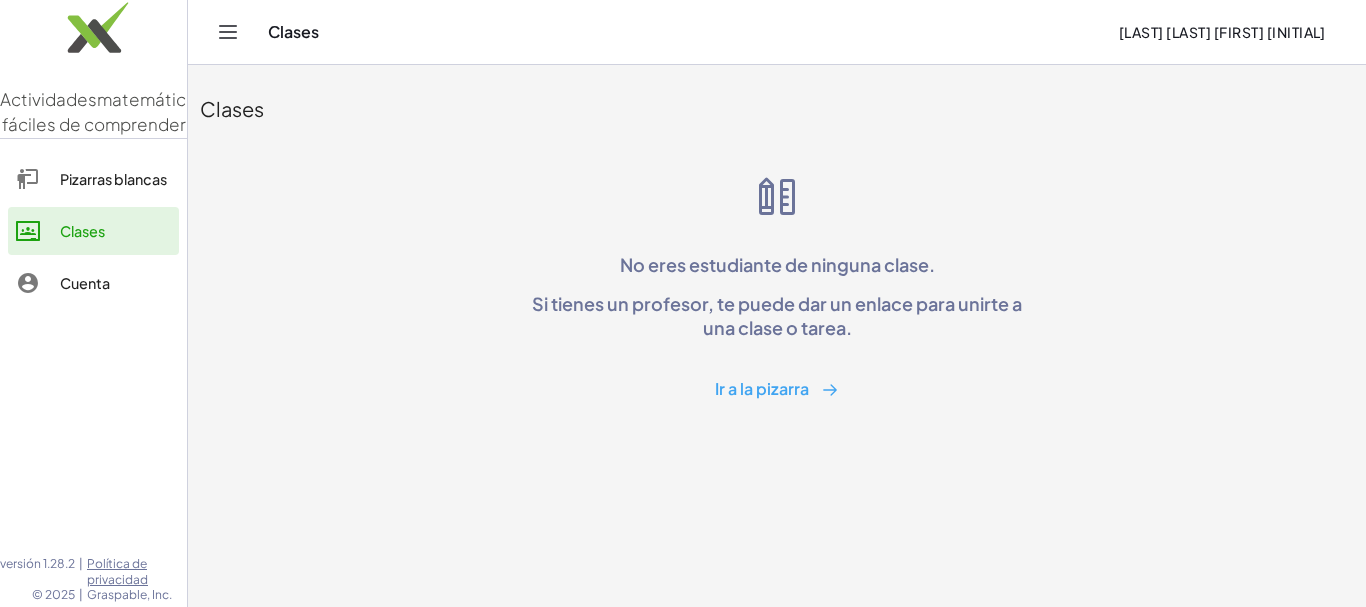 click on "Ir a la pizarra" at bounding box center [762, 388] 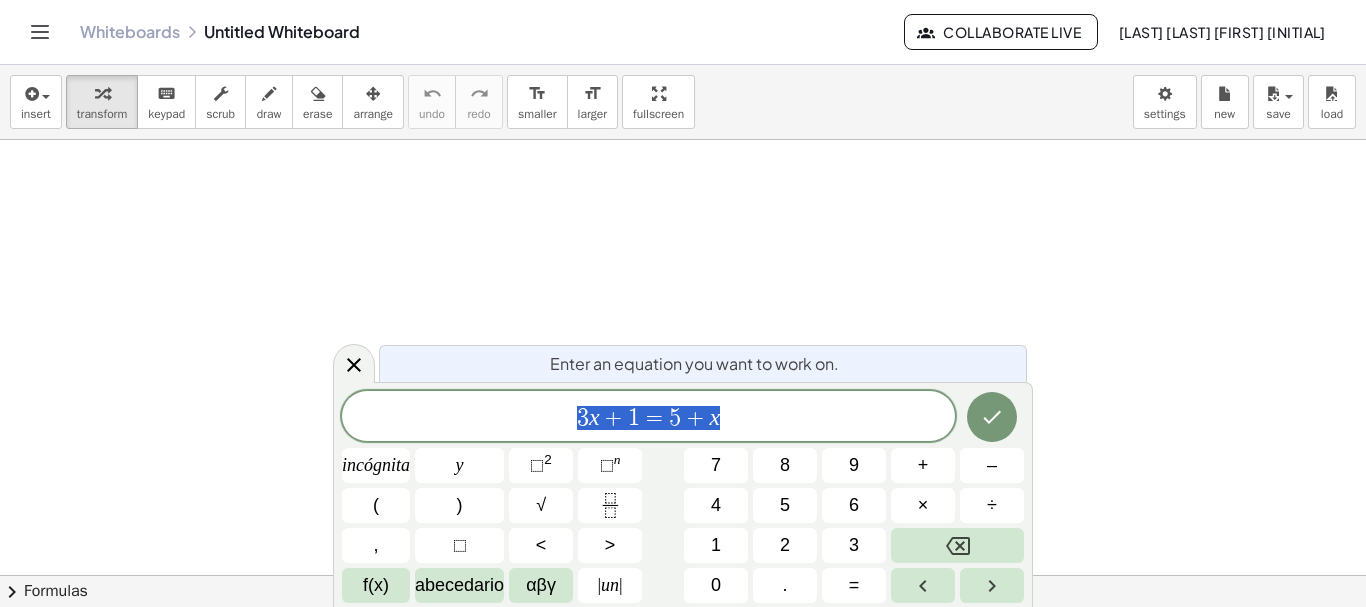 click on "3 x + 1 = 5 + x" 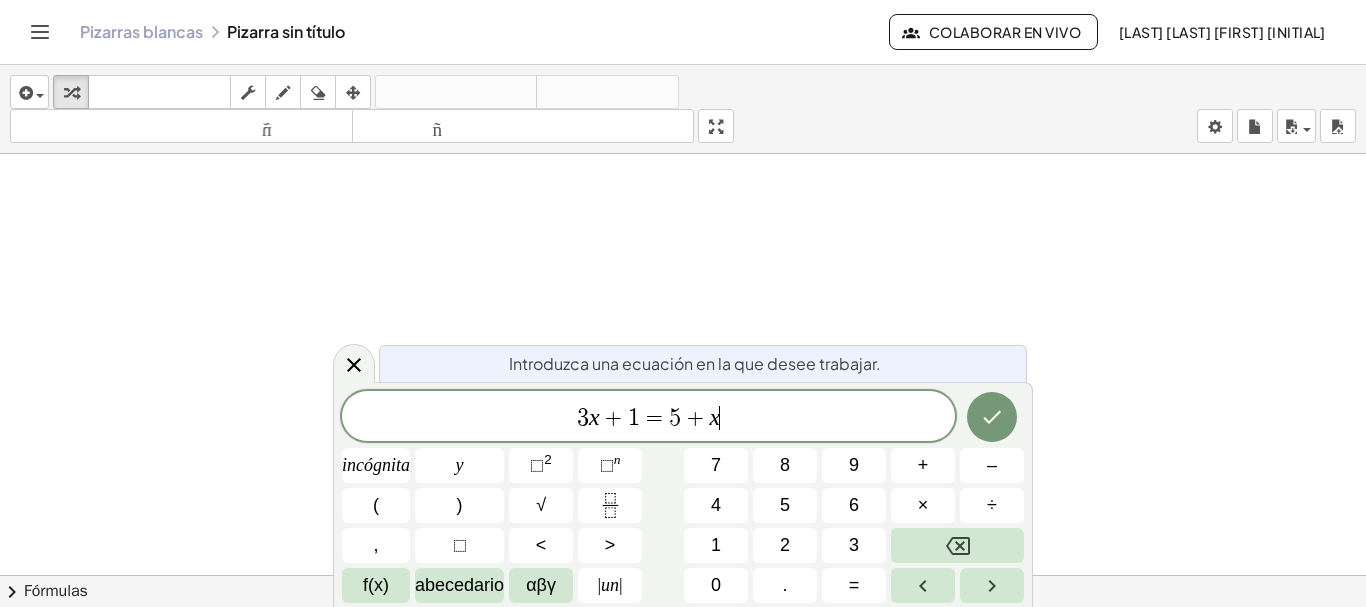 click on "3 x + 1 = 5 + x ​" at bounding box center [648, 418] 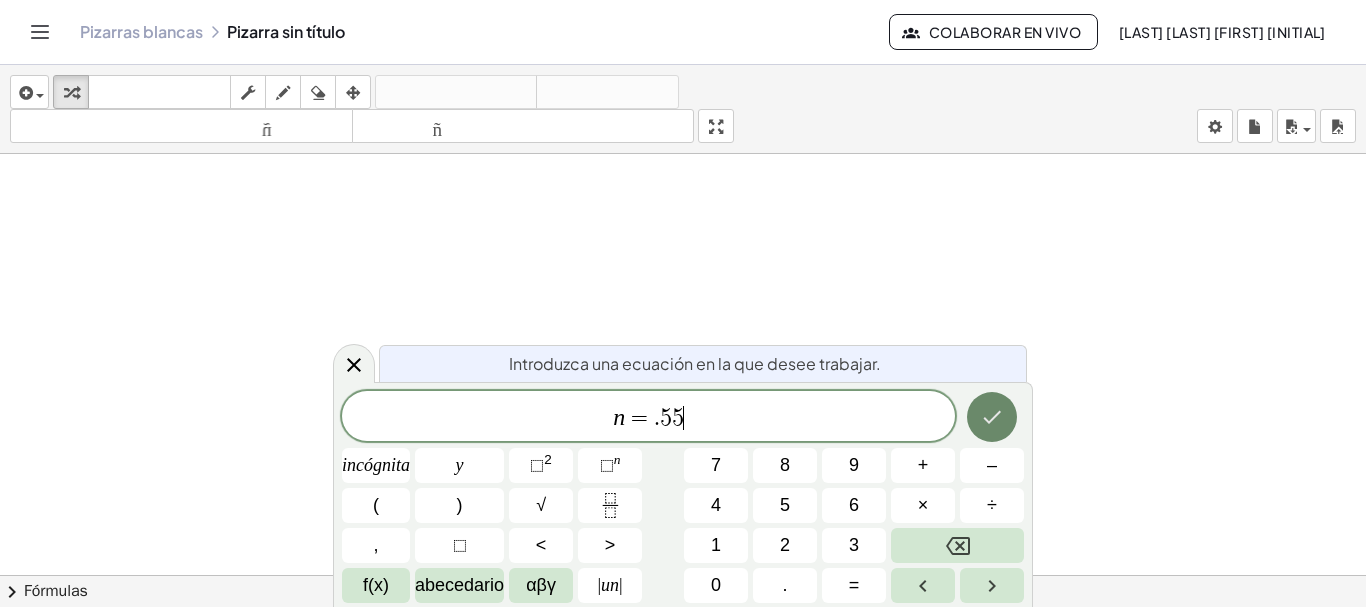 click at bounding box center [992, 417] 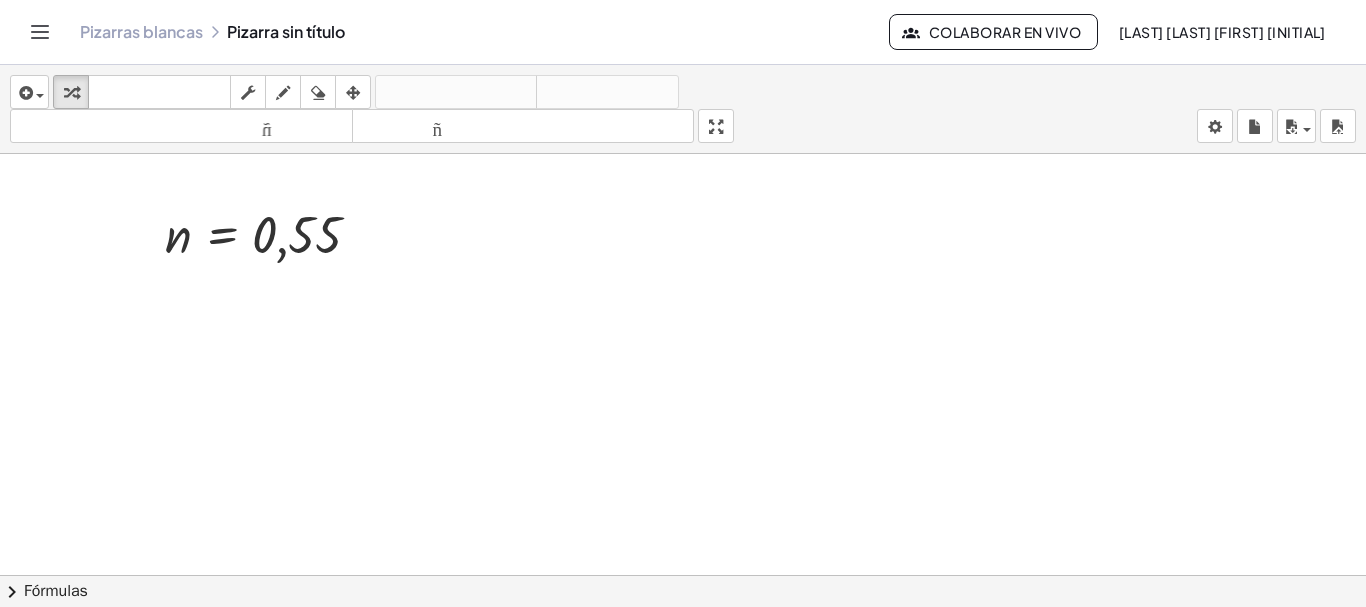 click at bounding box center (683, 589) 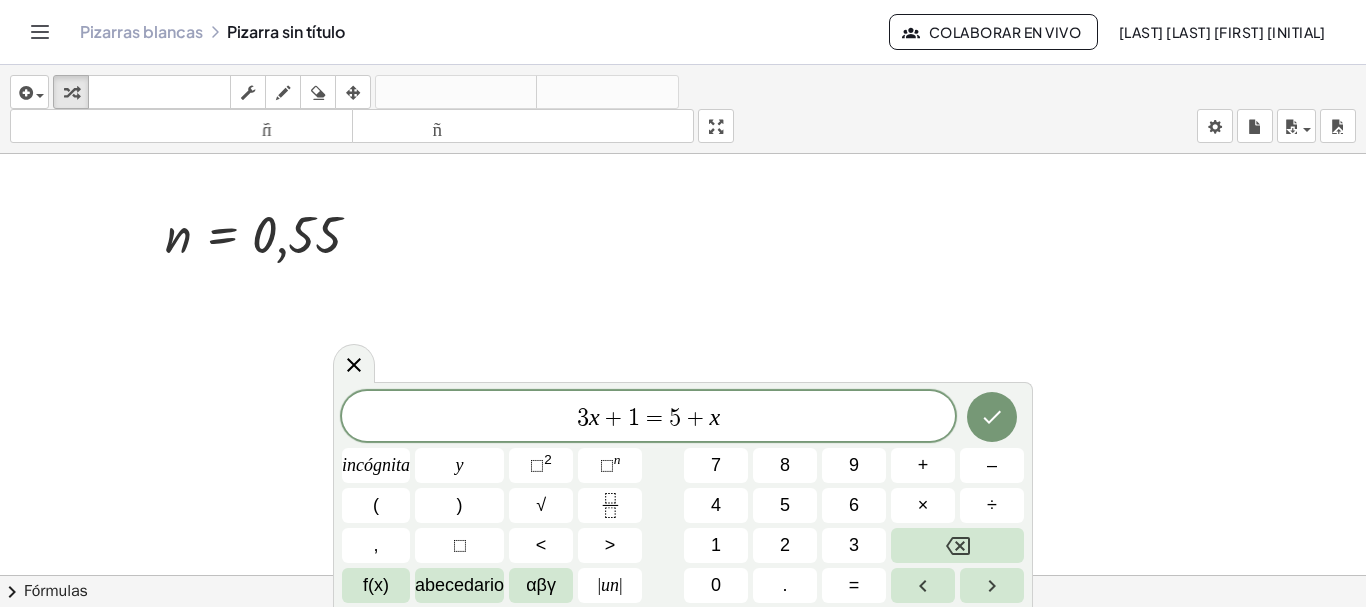 click on "3 x + 1 = 5 + x ​" at bounding box center [648, 418] 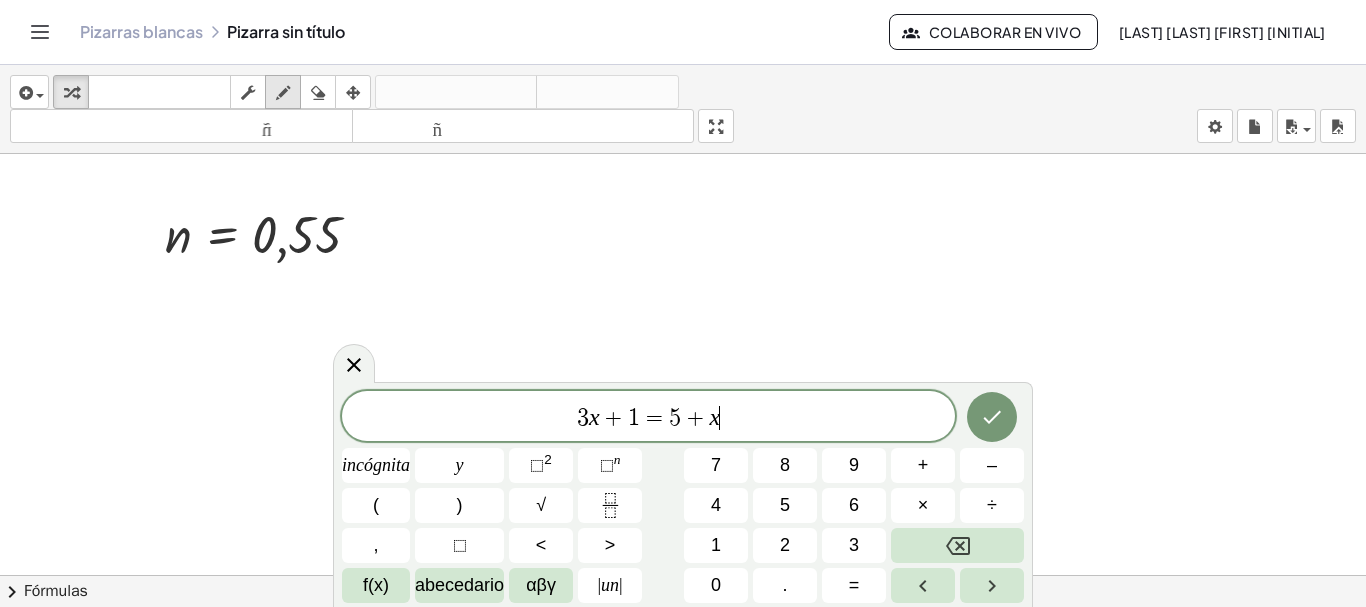 click at bounding box center [283, 93] 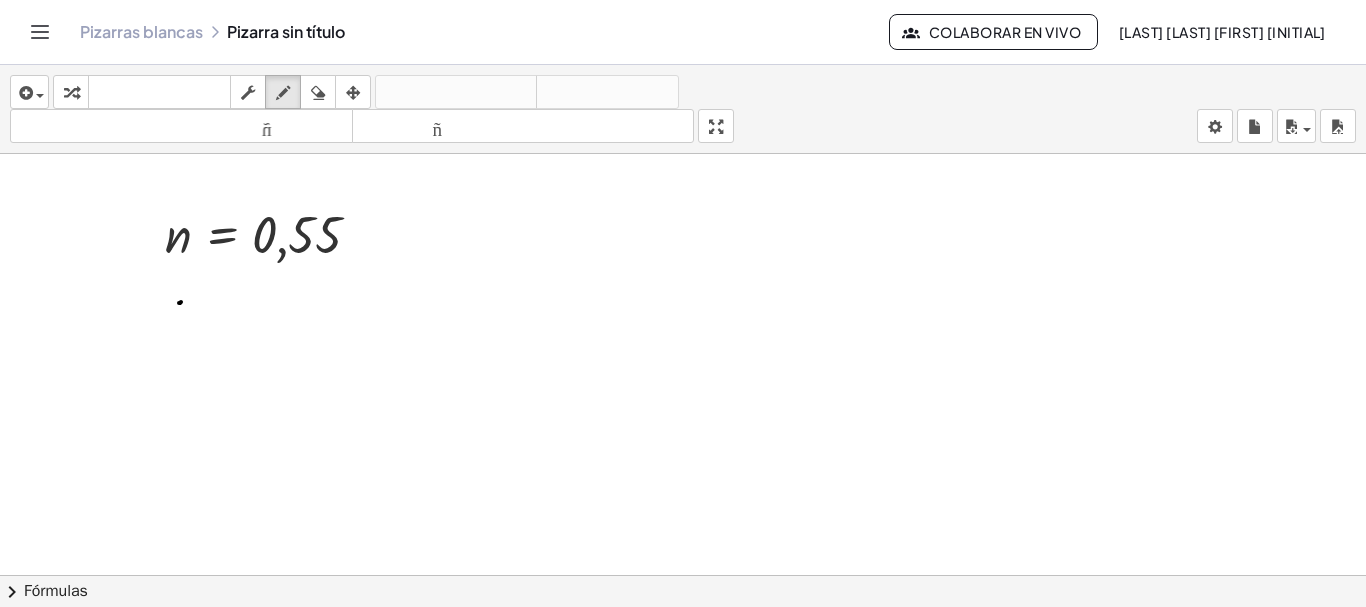 click at bounding box center (683, 589) 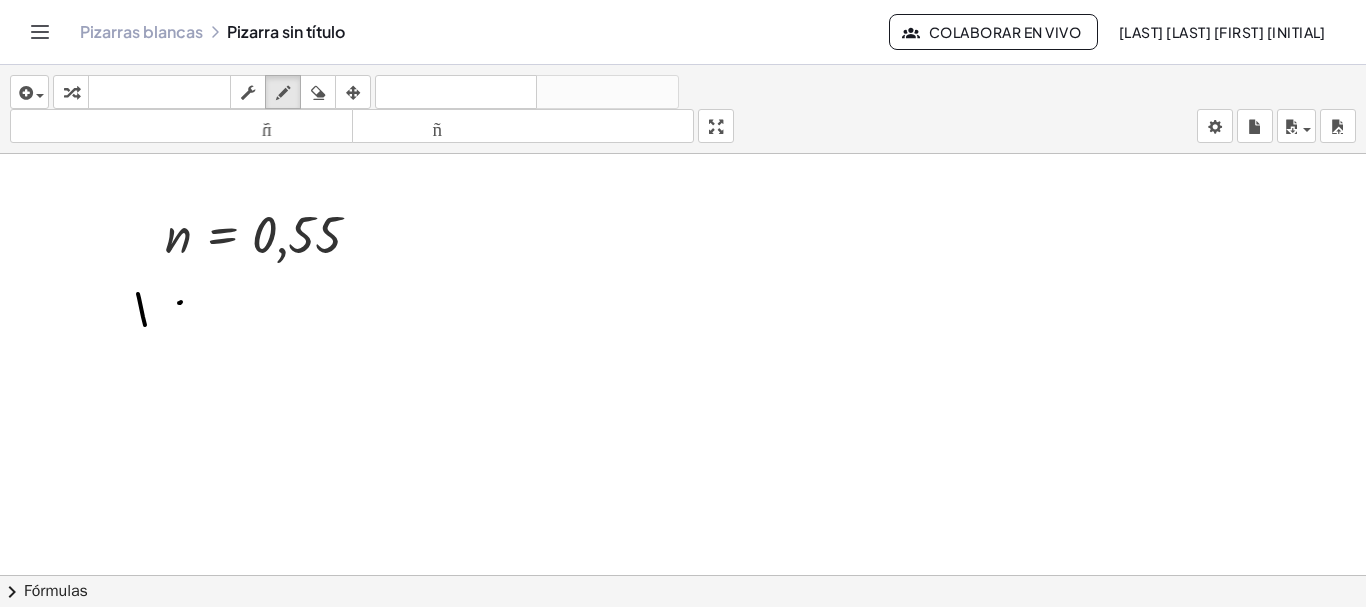 drag, startPoint x: 138, startPoint y: 294, endPoint x: 154, endPoint y: 316, distance: 27.202942 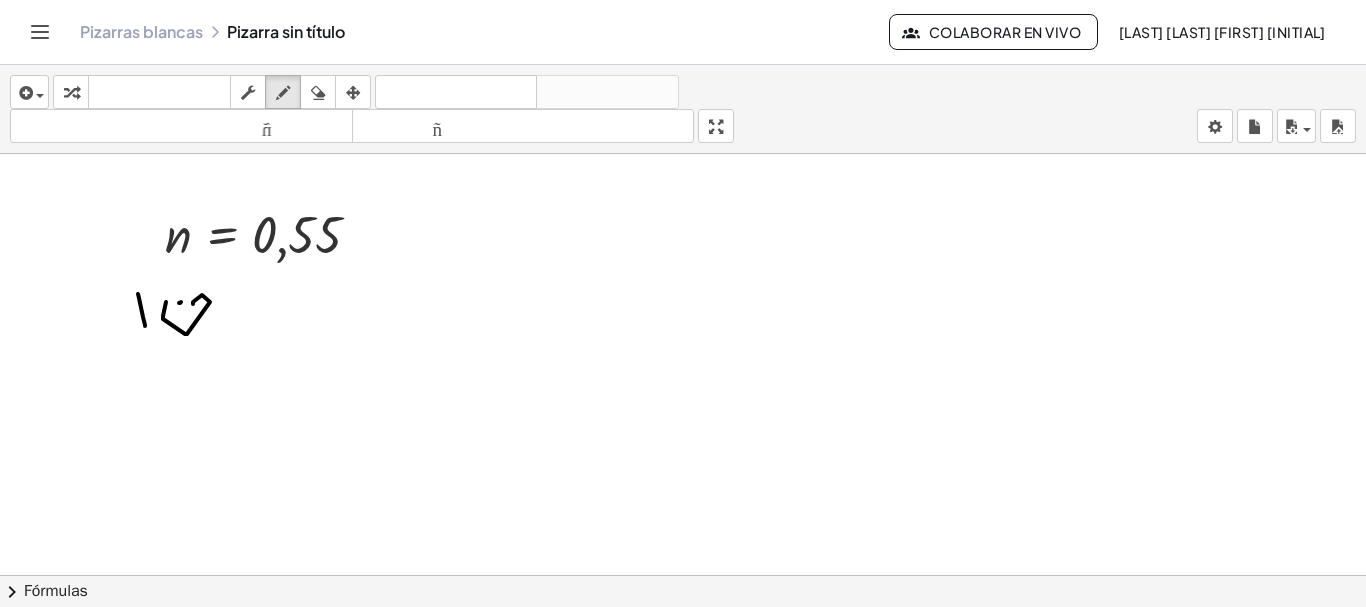 drag, startPoint x: 163, startPoint y: 319, endPoint x: 193, endPoint y: 304, distance: 33.54102 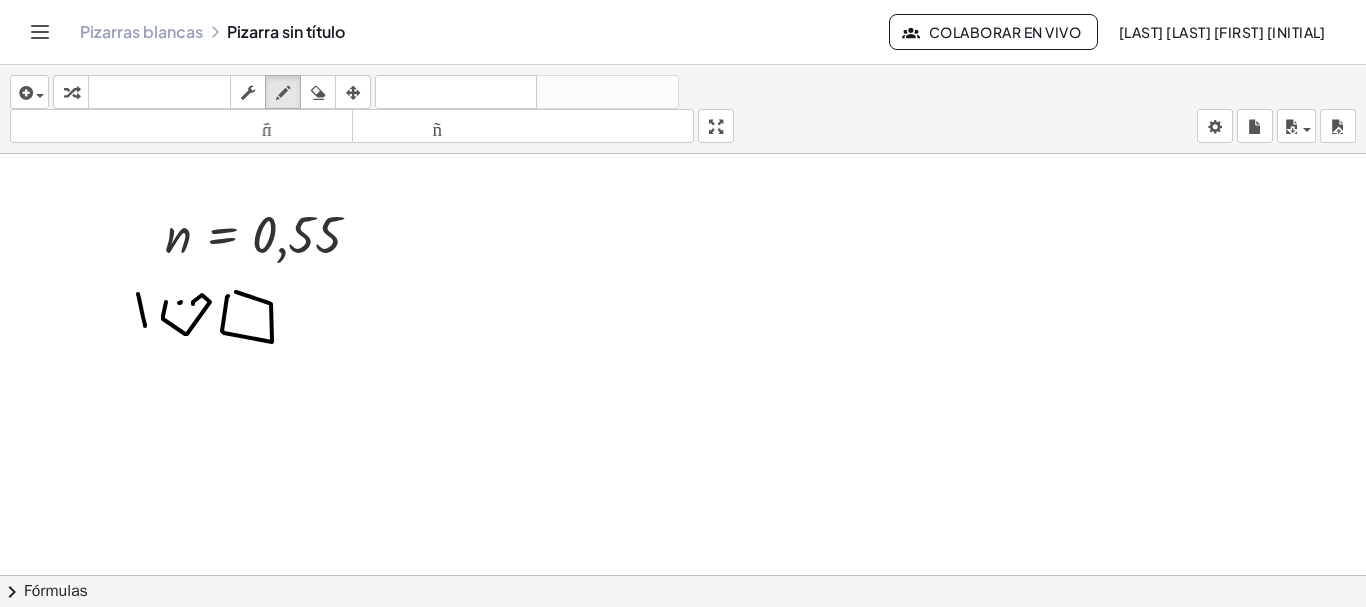drag, startPoint x: 272, startPoint y: 340, endPoint x: 231, endPoint y: 299, distance: 57.982758 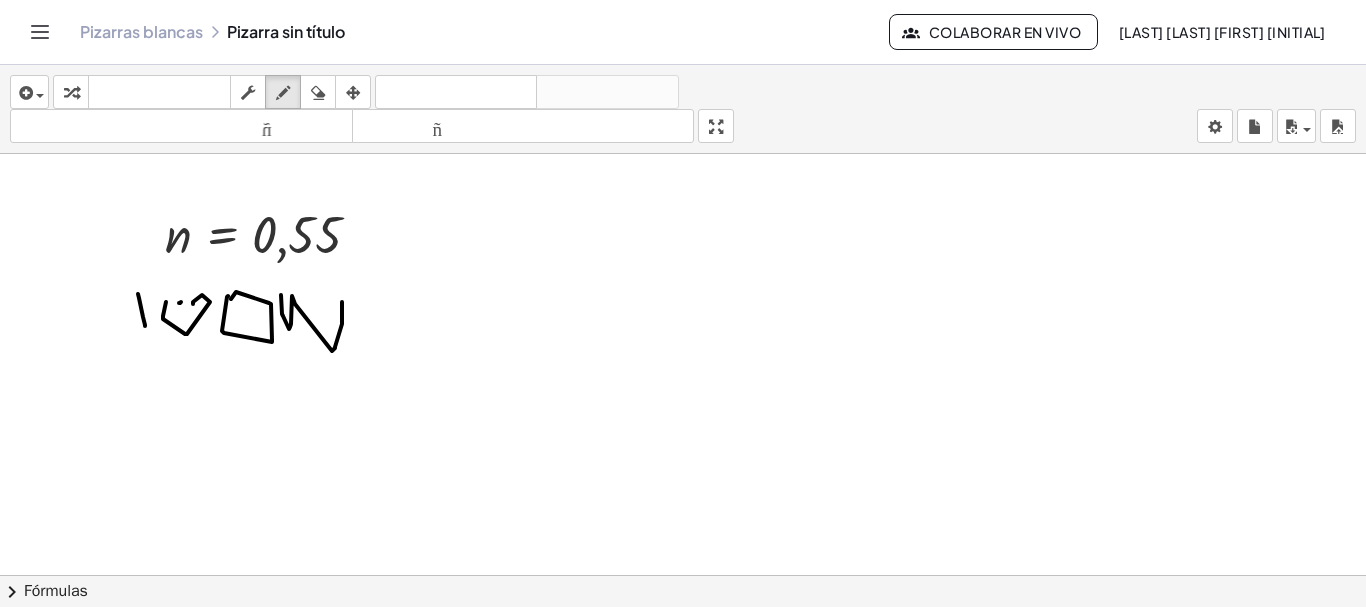 drag, startPoint x: 281, startPoint y: 295, endPoint x: 342, endPoint y: 302, distance: 61.400326 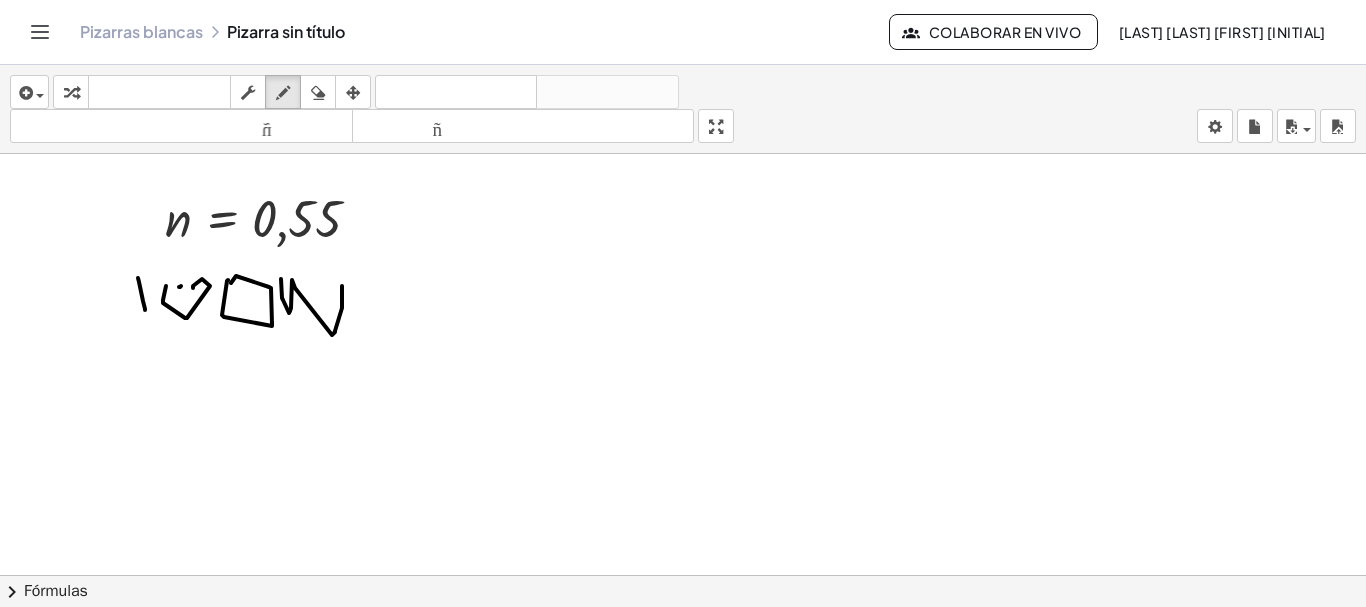 scroll, scrollTop: 0, scrollLeft: 0, axis: both 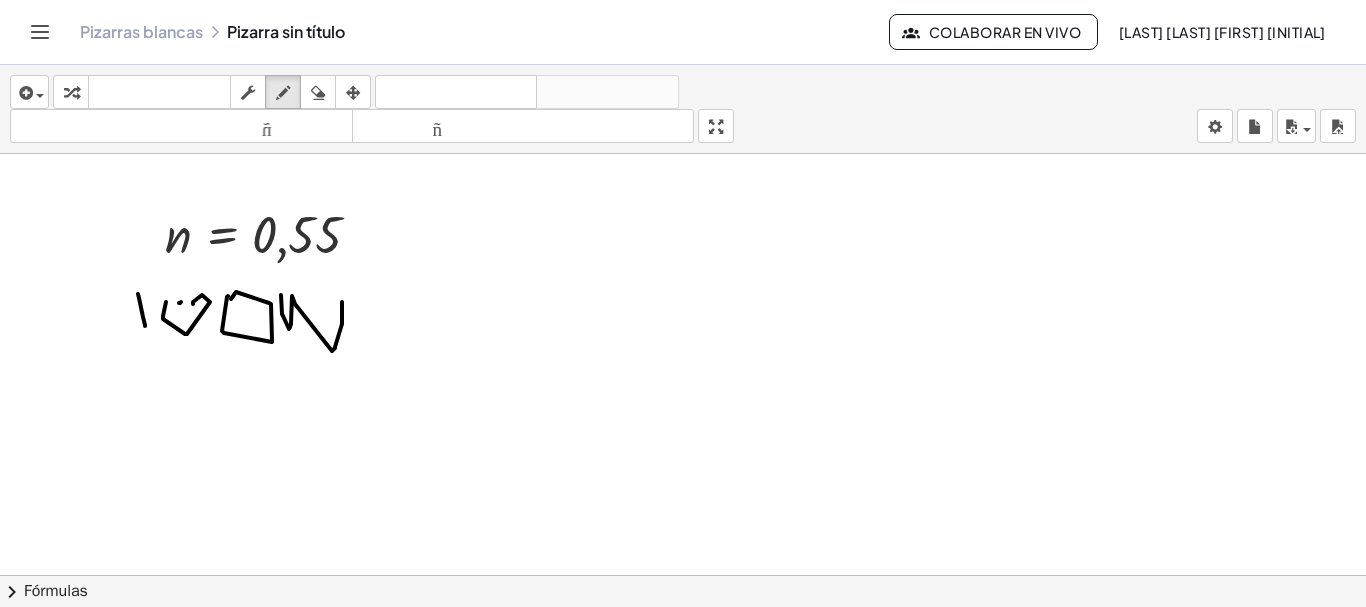 click 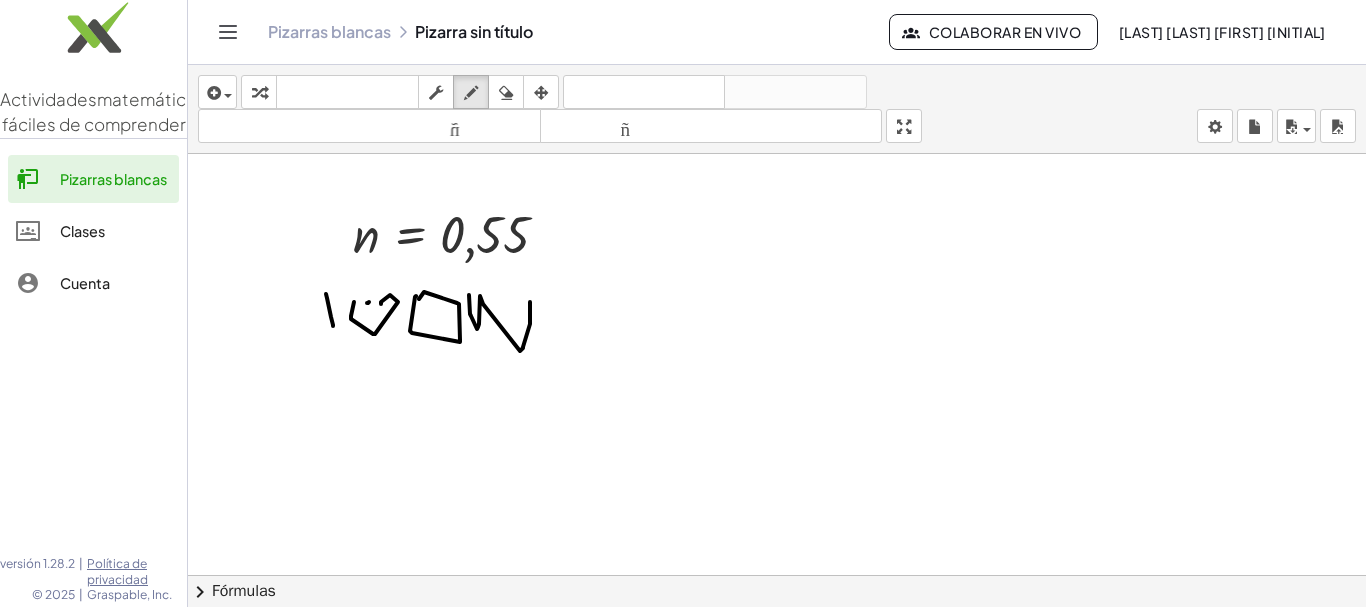 click on "matemáticas fáciles de comprender" at bounding box center [104, 112] 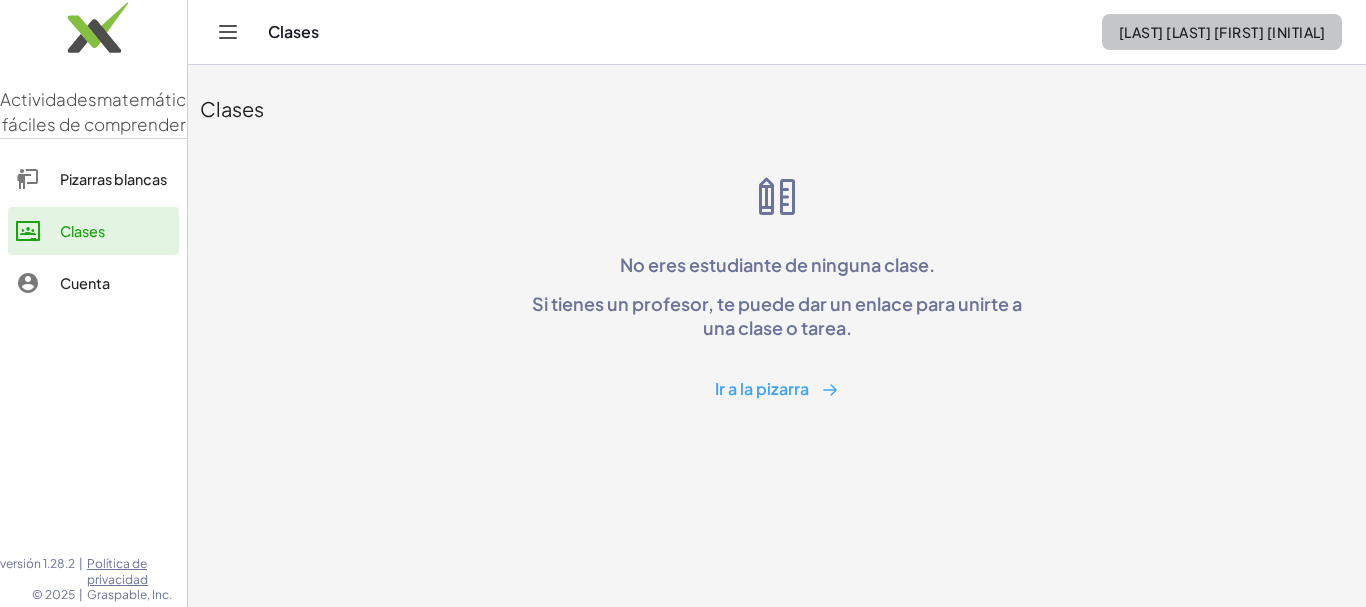 click on "[LAST] [LAST] [FIRST] [INITIAL]" at bounding box center (1222, 32) 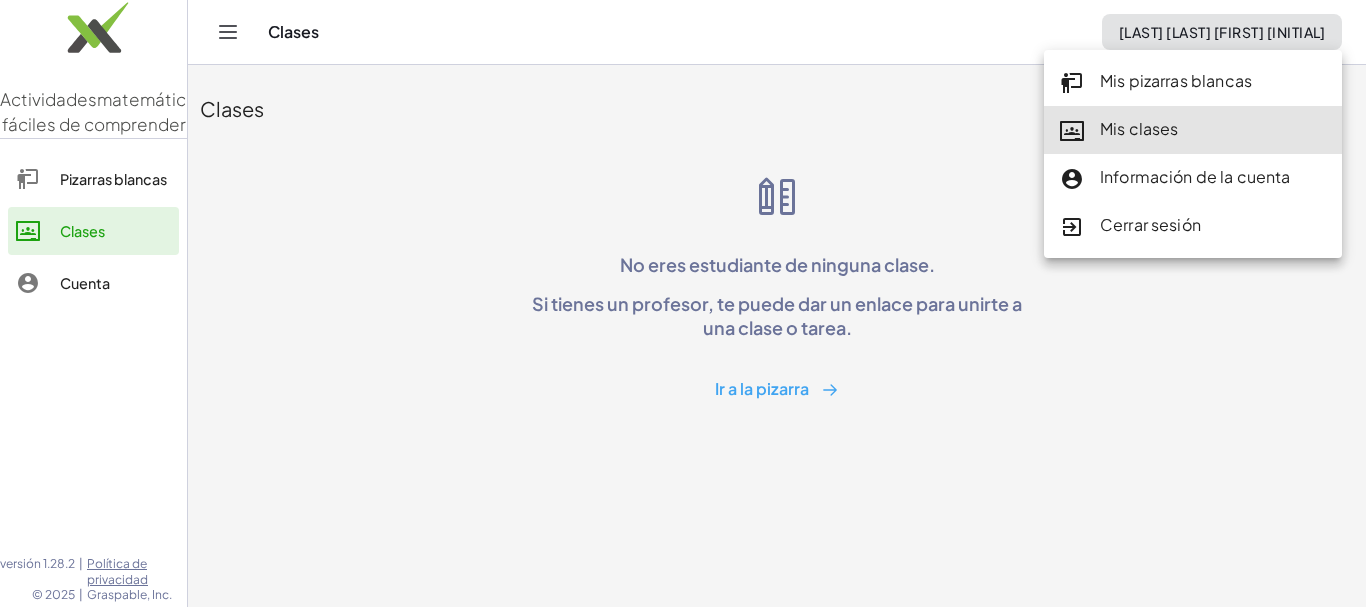 click on "Información de la cuenta" at bounding box center (1195, 176) 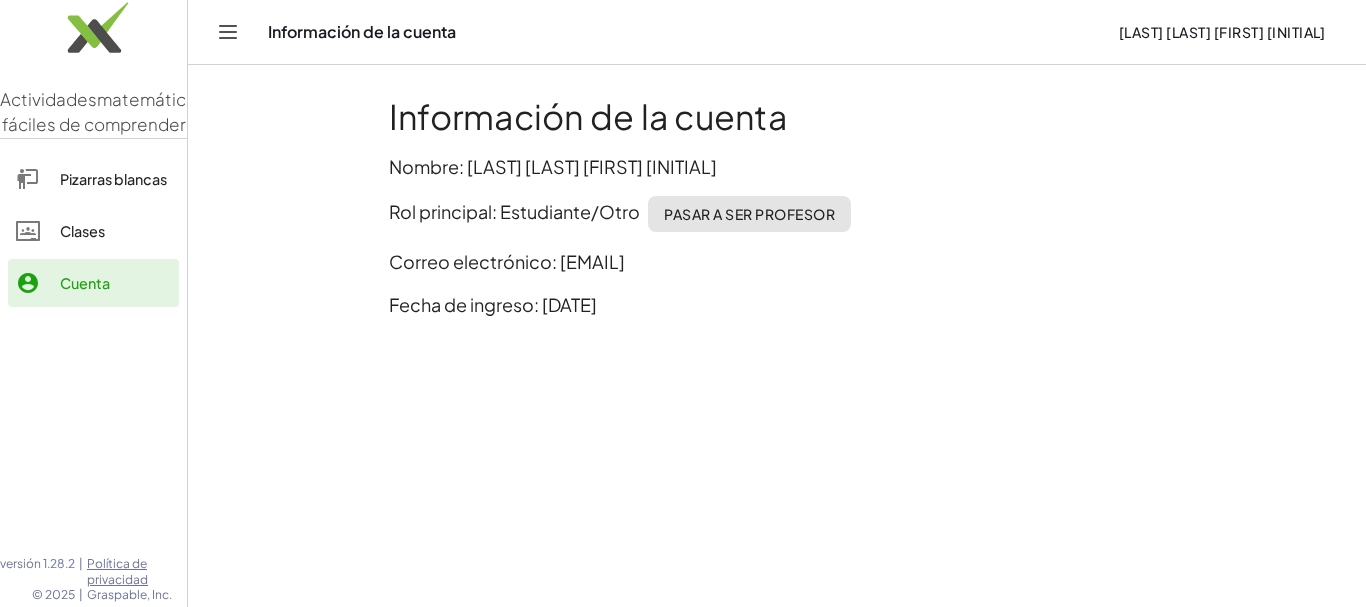 click on "Correo electrónico: anagabriela.fematbeltran@unizacatecas.edu.mx" at bounding box center (507, 261) 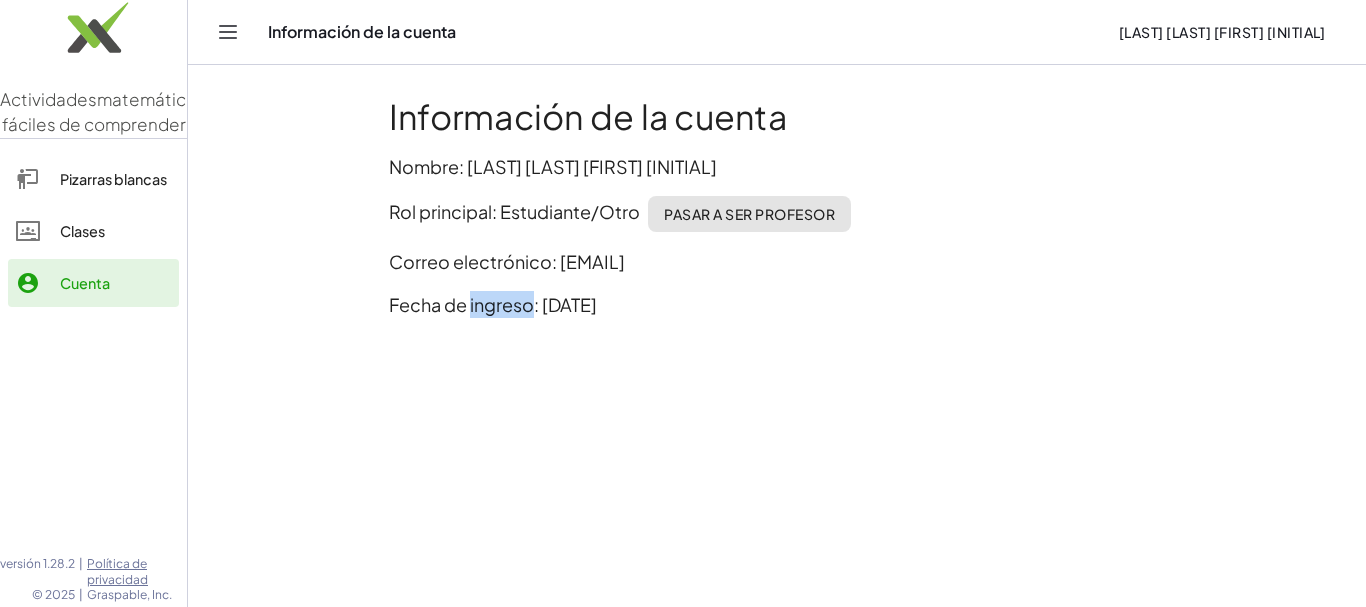 click on "Fecha de ingreso: 8/5/2025" at bounding box center [493, 304] 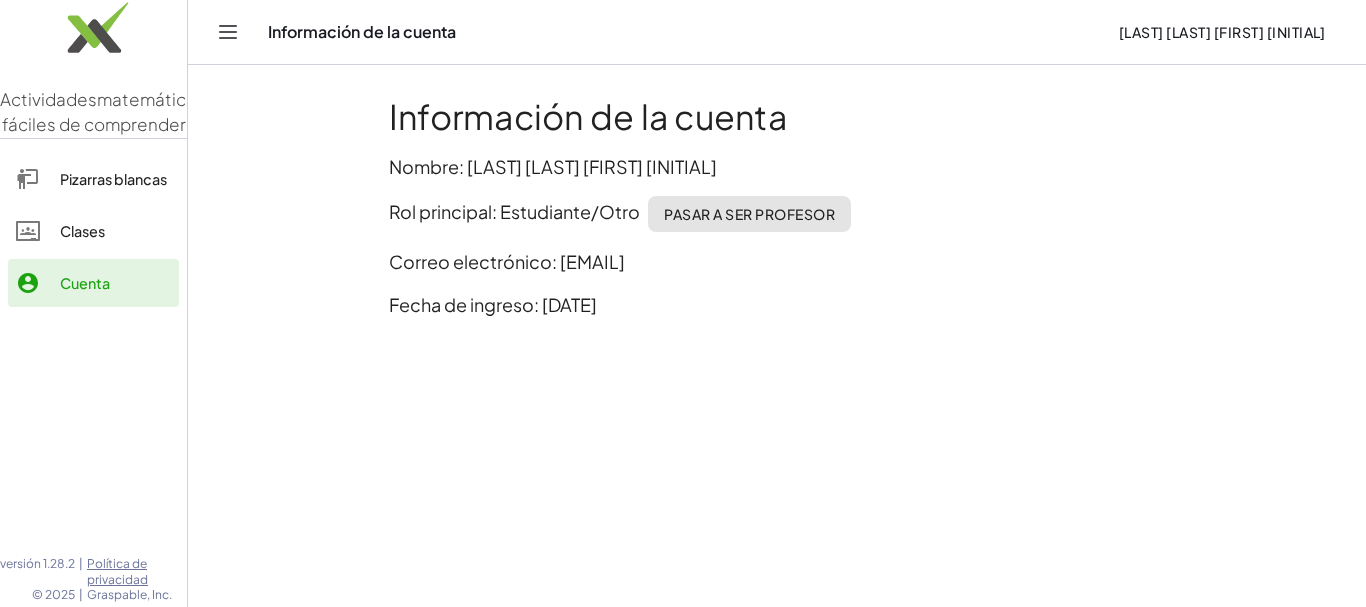 click on "Rol principal: Estudiante/Otro Pasar a ser profesor" at bounding box center [777, 214] 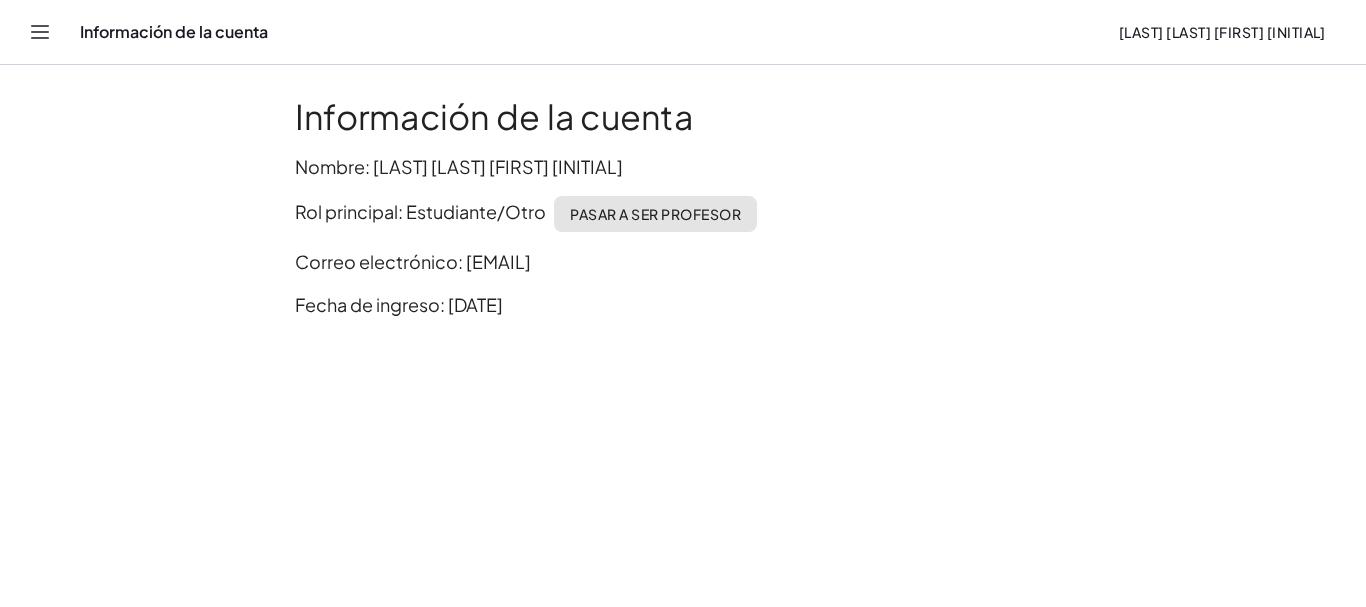 click 